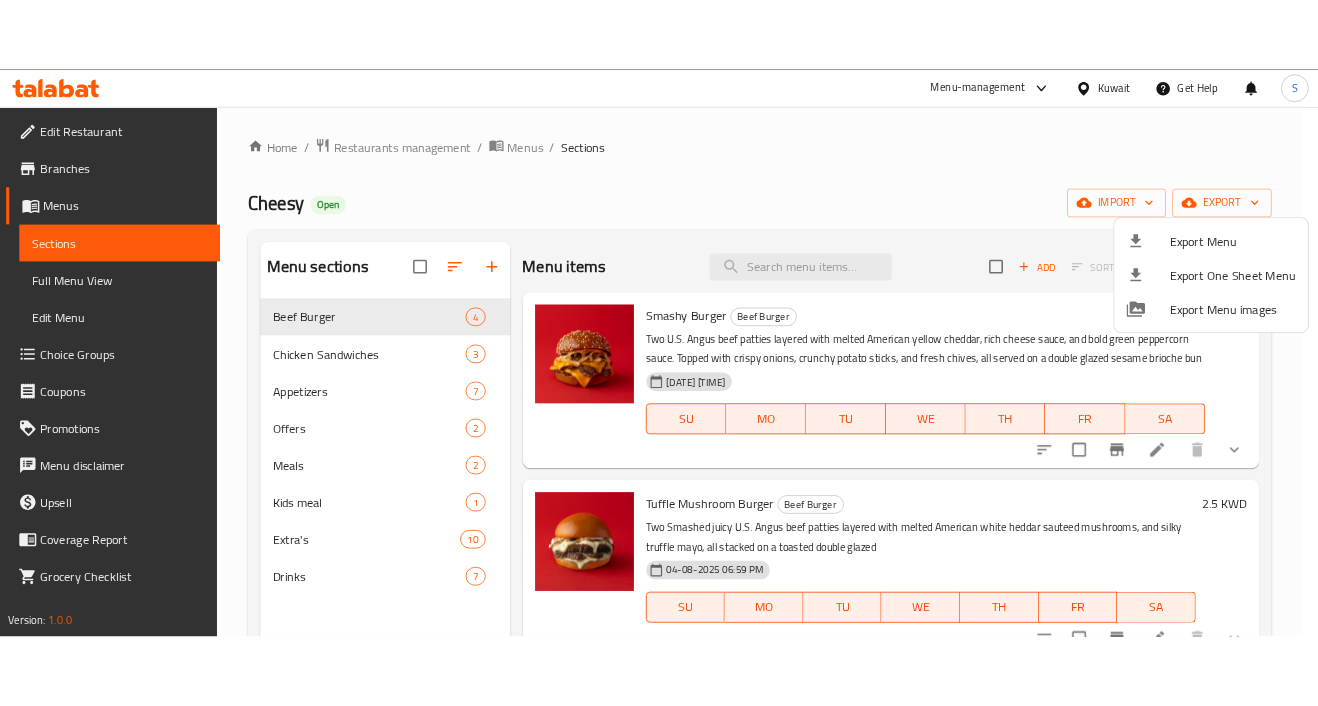 scroll, scrollTop: 0, scrollLeft: 0, axis: both 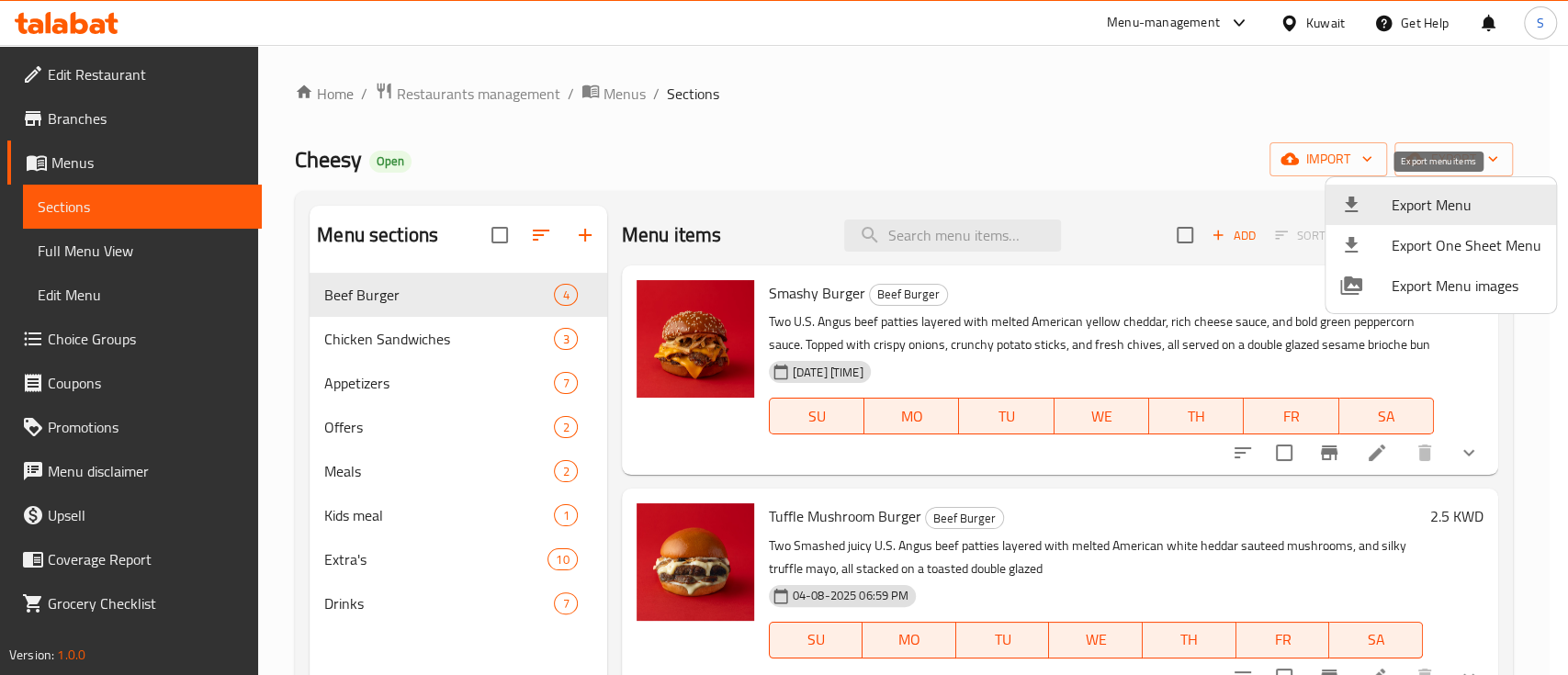click at bounding box center (784, 337) 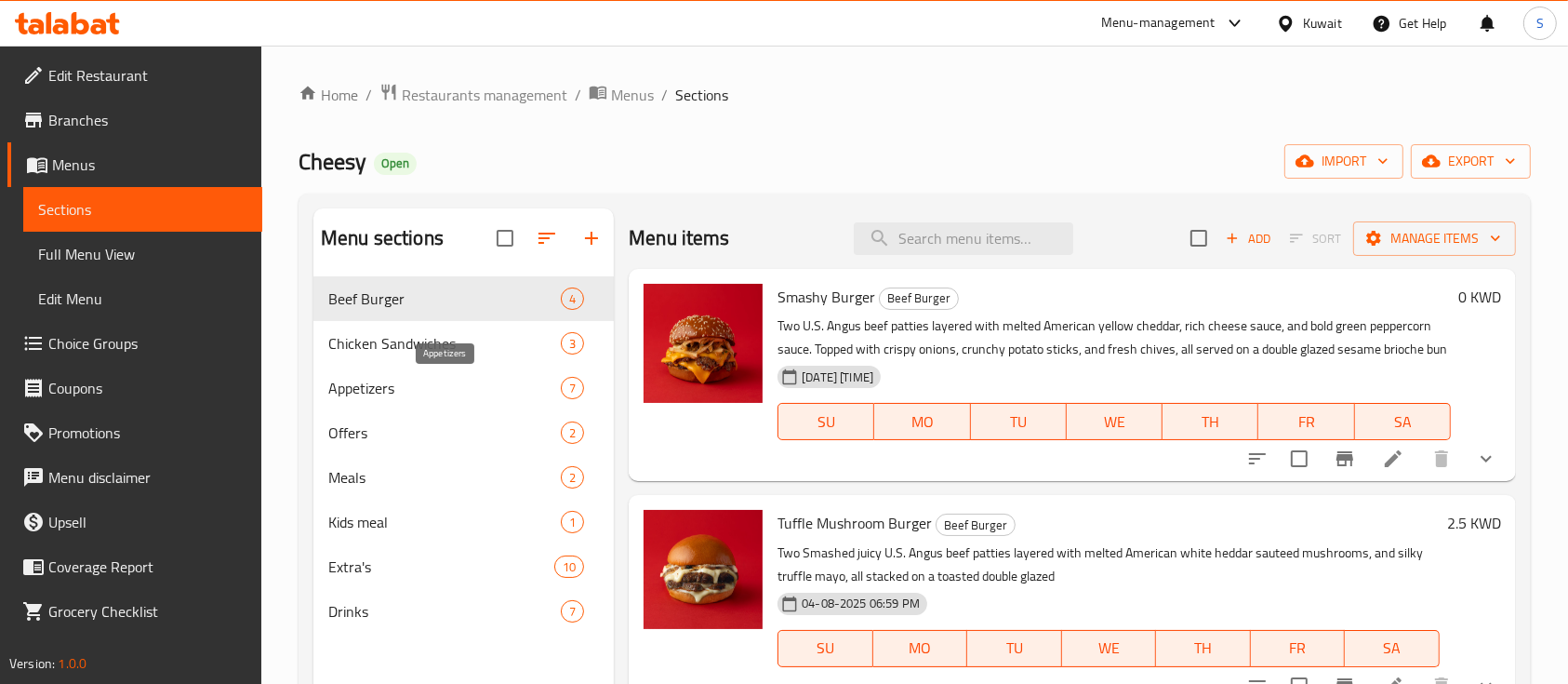 click on "Appetizers" at bounding box center [445, 388] 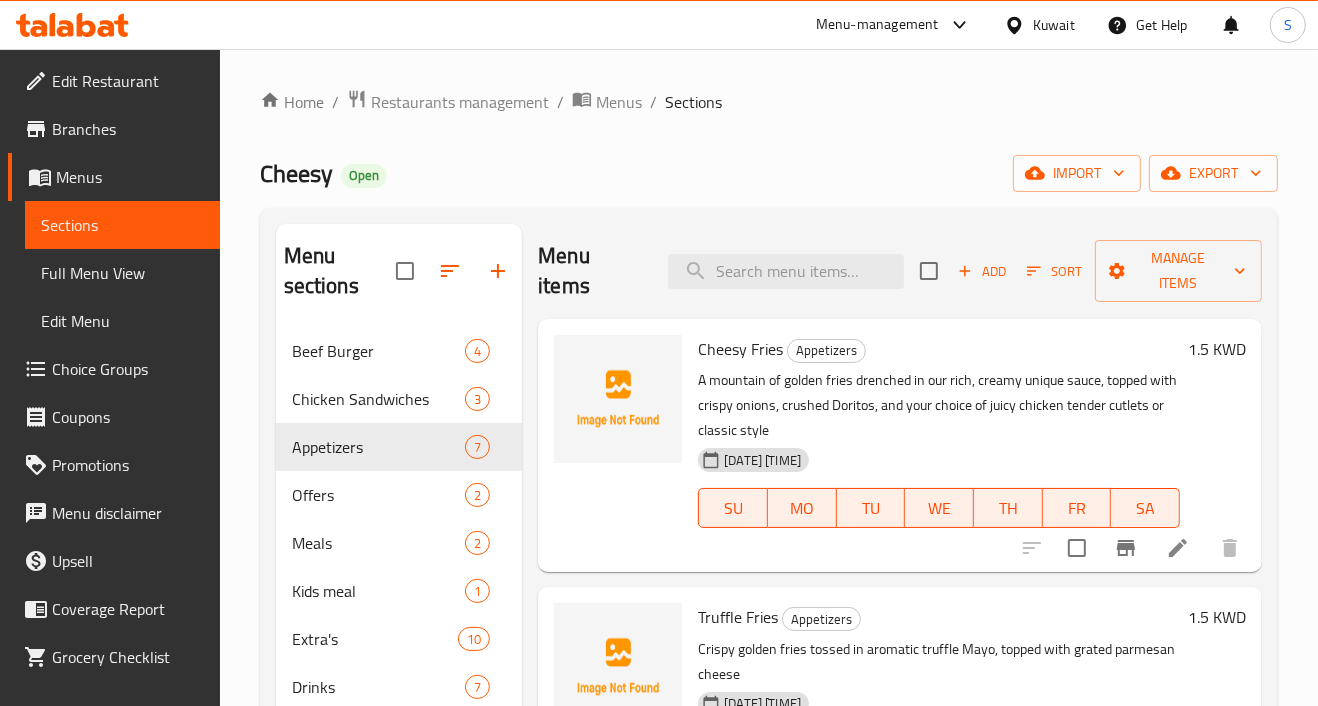 scroll, scrollTop: 133, scrollLeft: 0, axis: vertical 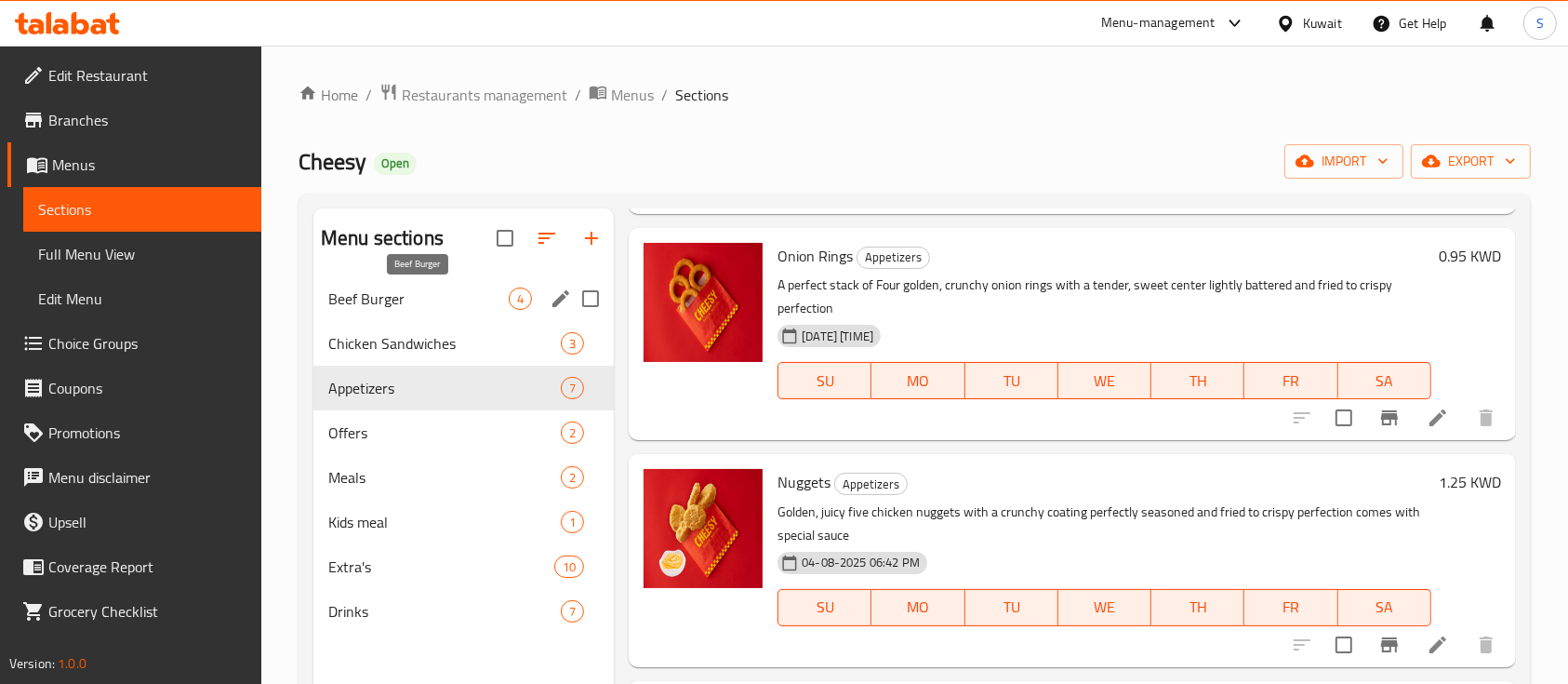 click on "Beef Burger" at bounding box center [419, 299] 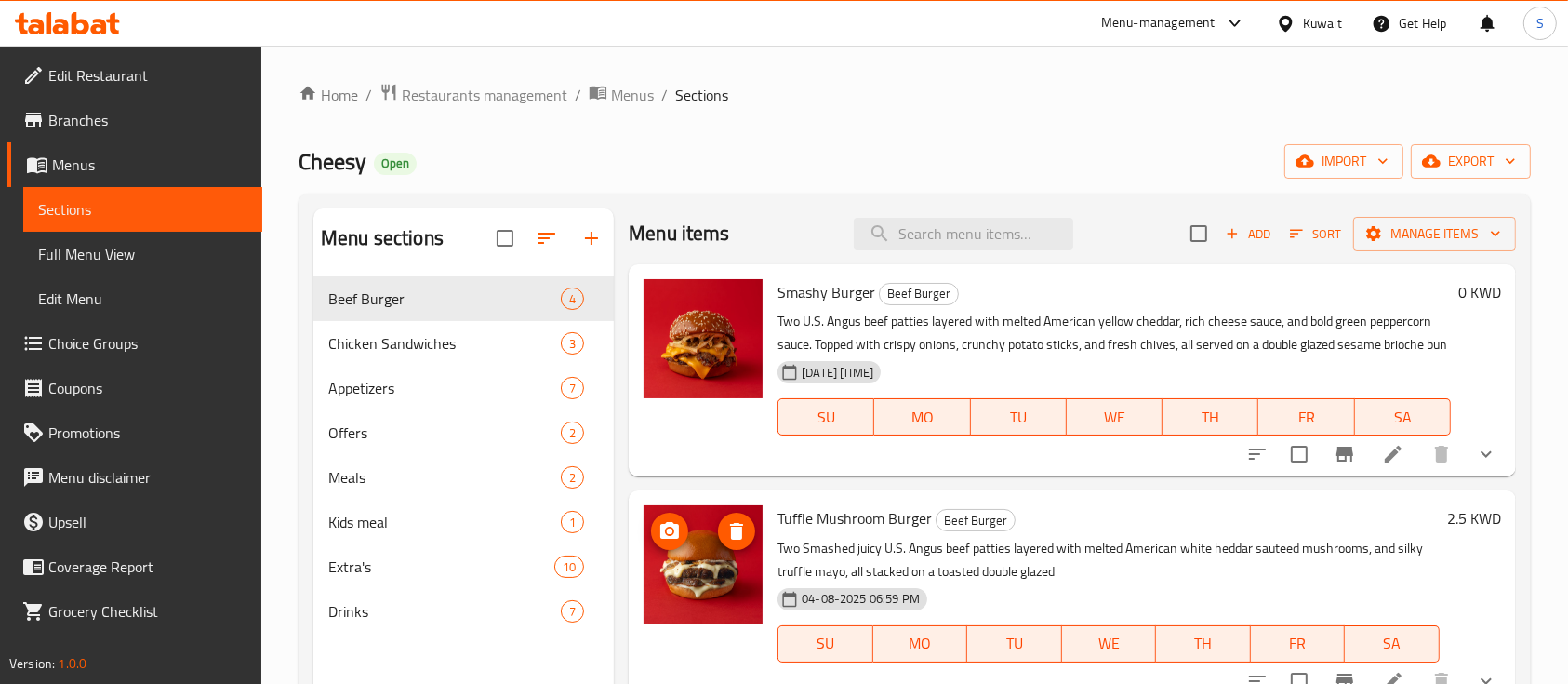 scroll, scrollTop: 0, scrollLeft: 0, axis: both 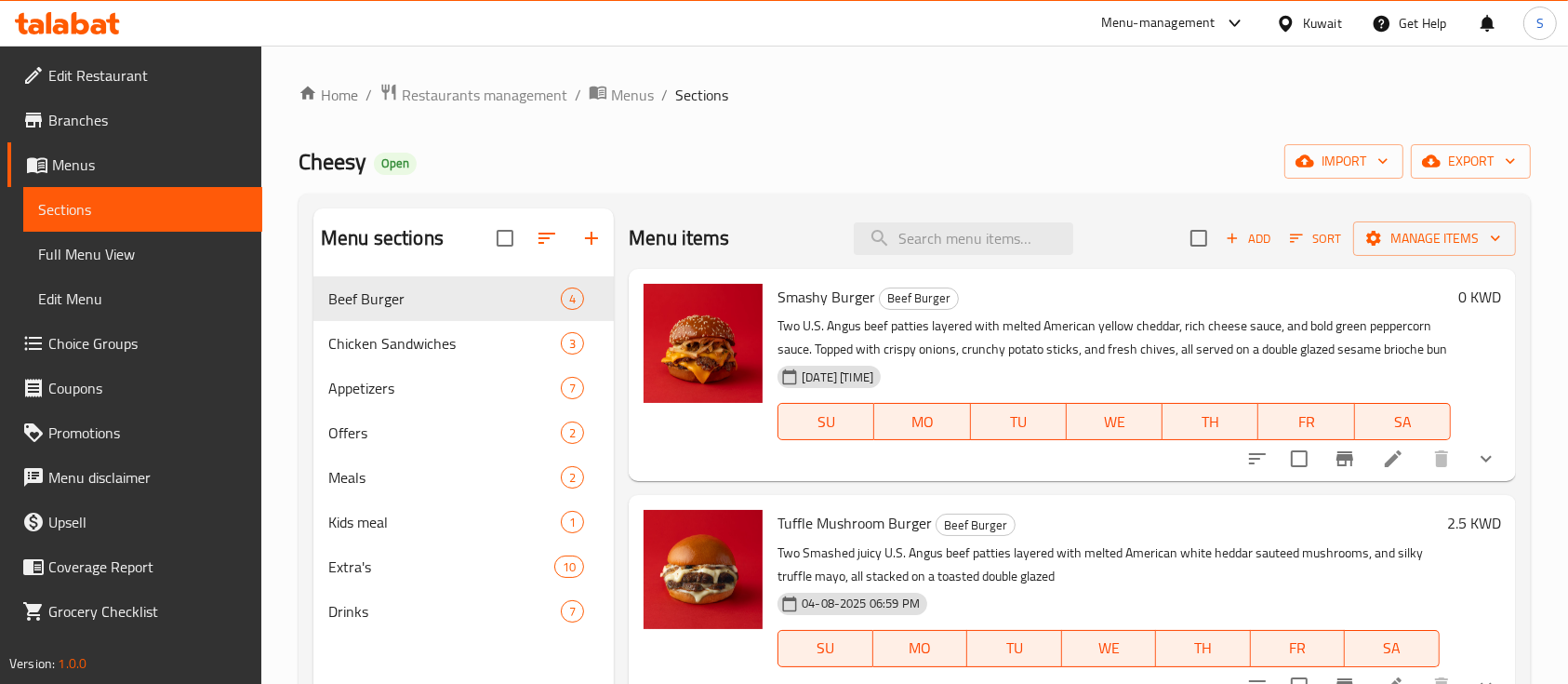 click on "Choice Groups" at bounding box center [148, 343] 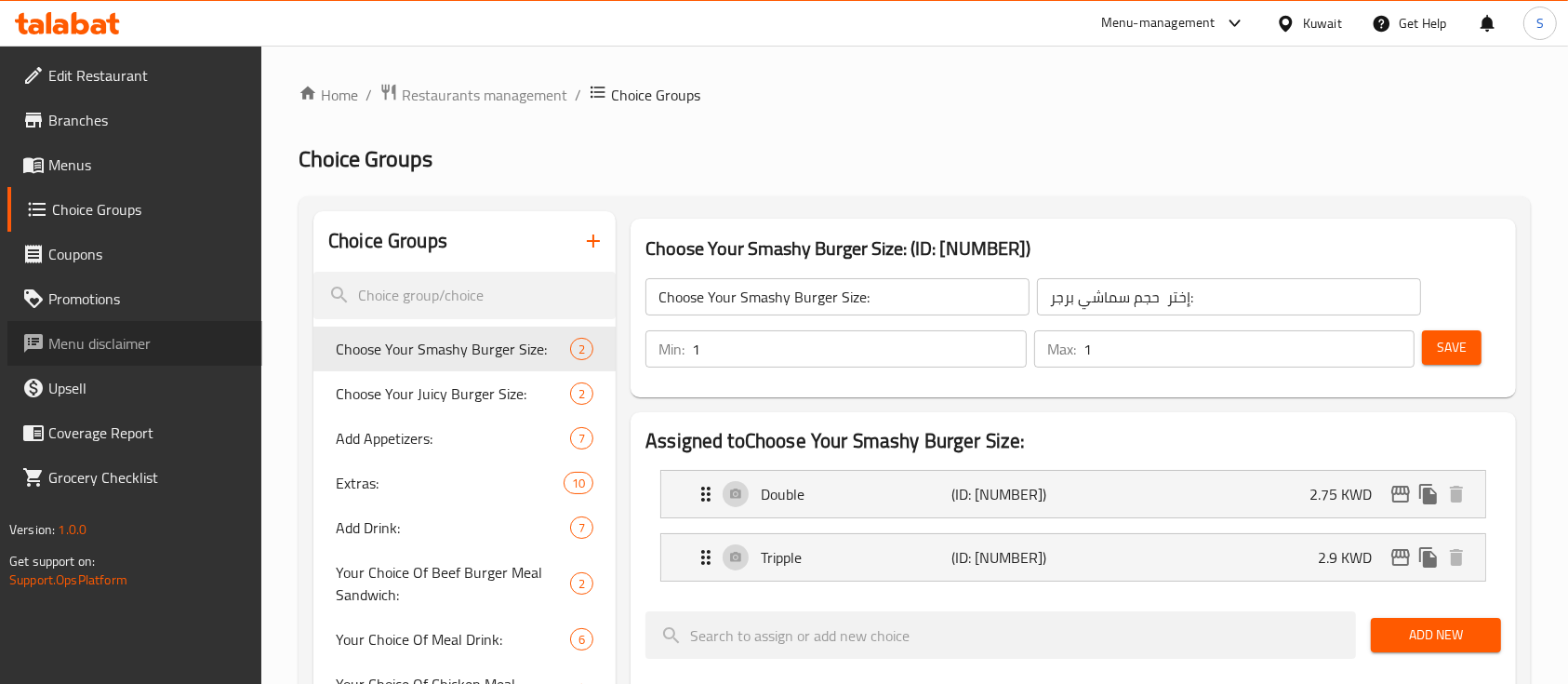 click on "Menu disclaimer" at bounding box center (148, 343) 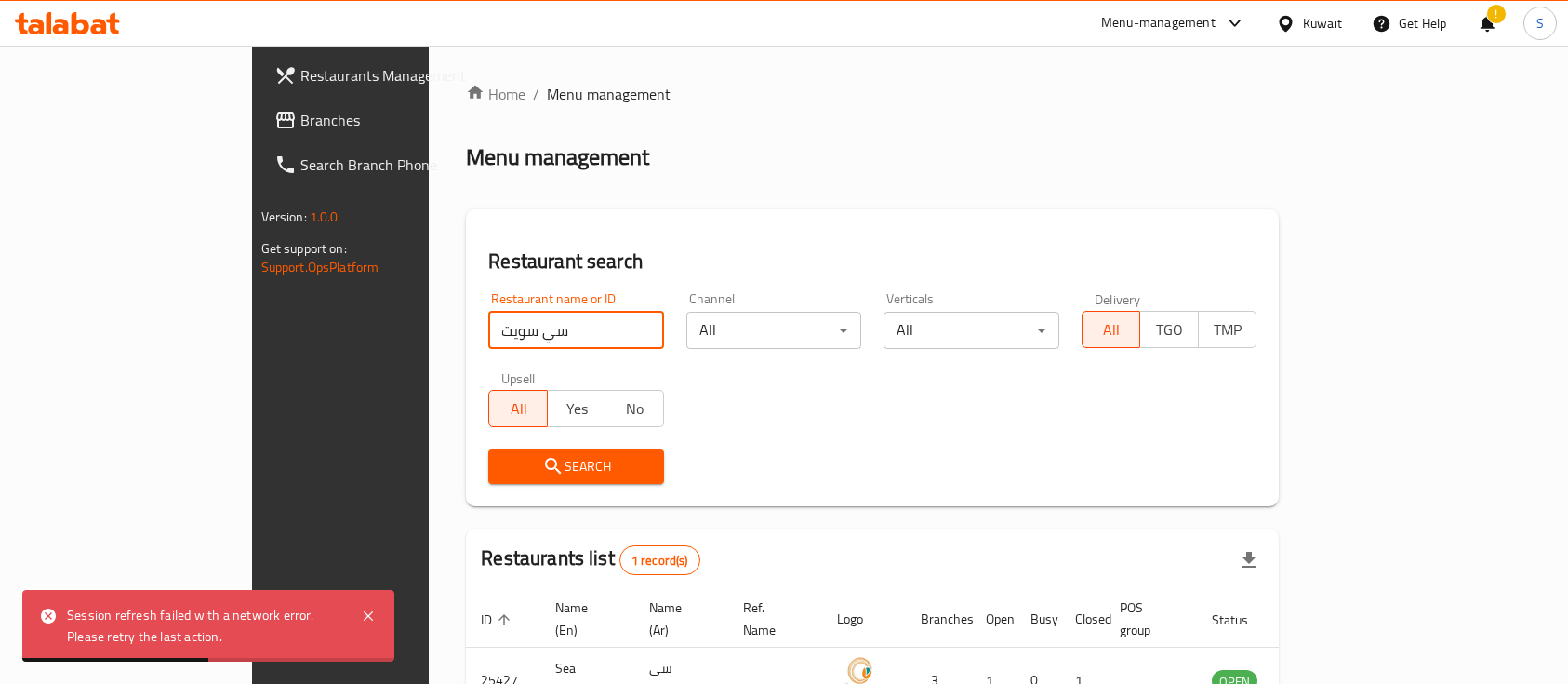 click on "سي سويت" at bounding box center [576, 330] 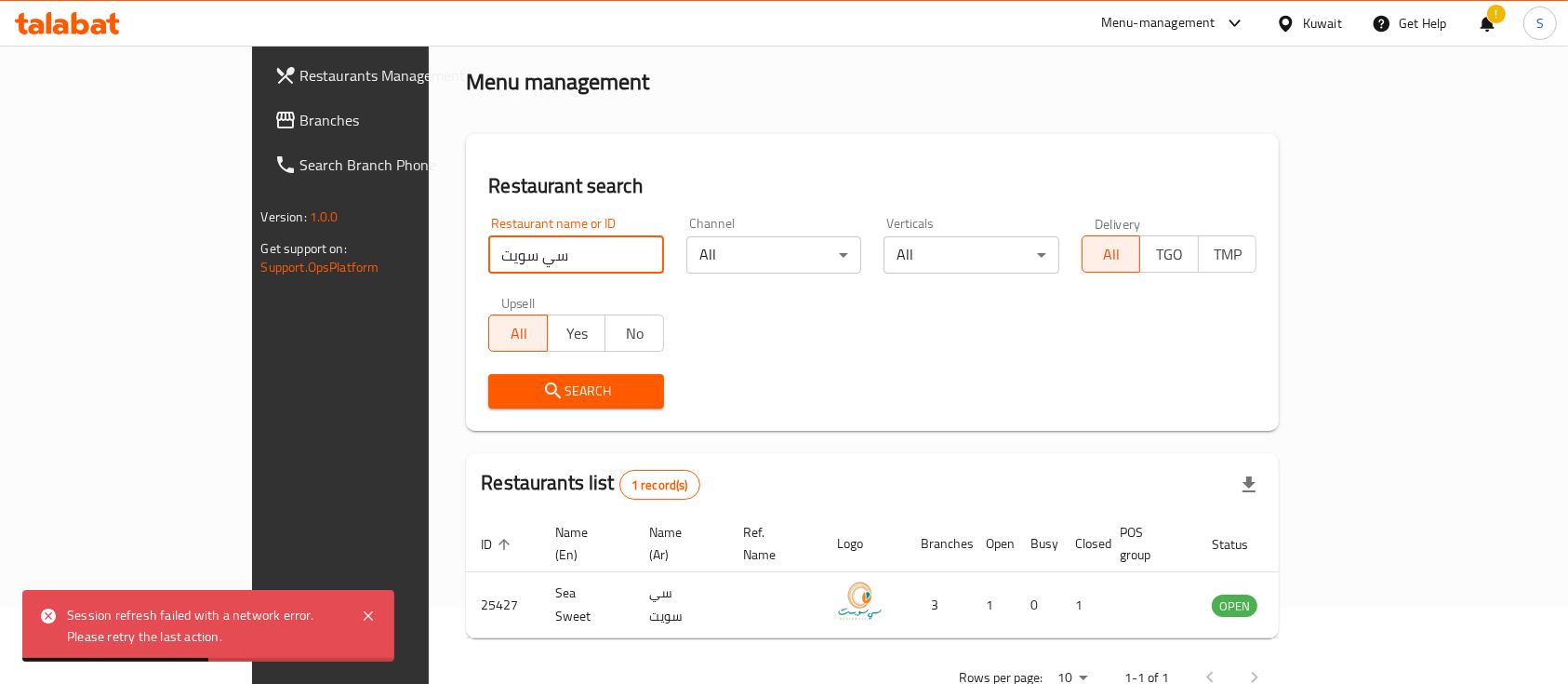 click on "سي سويت" at bounding box center (576, 255) 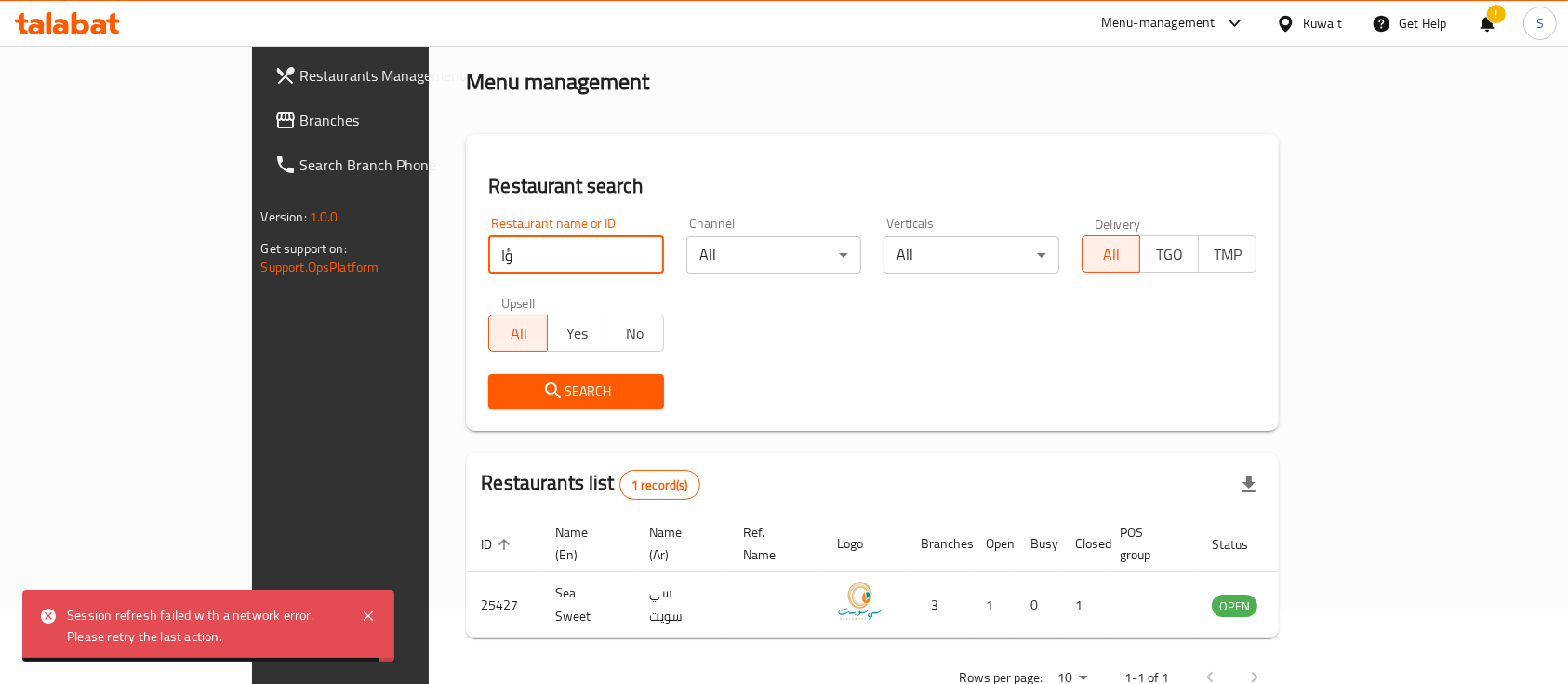 type on "ؤ" 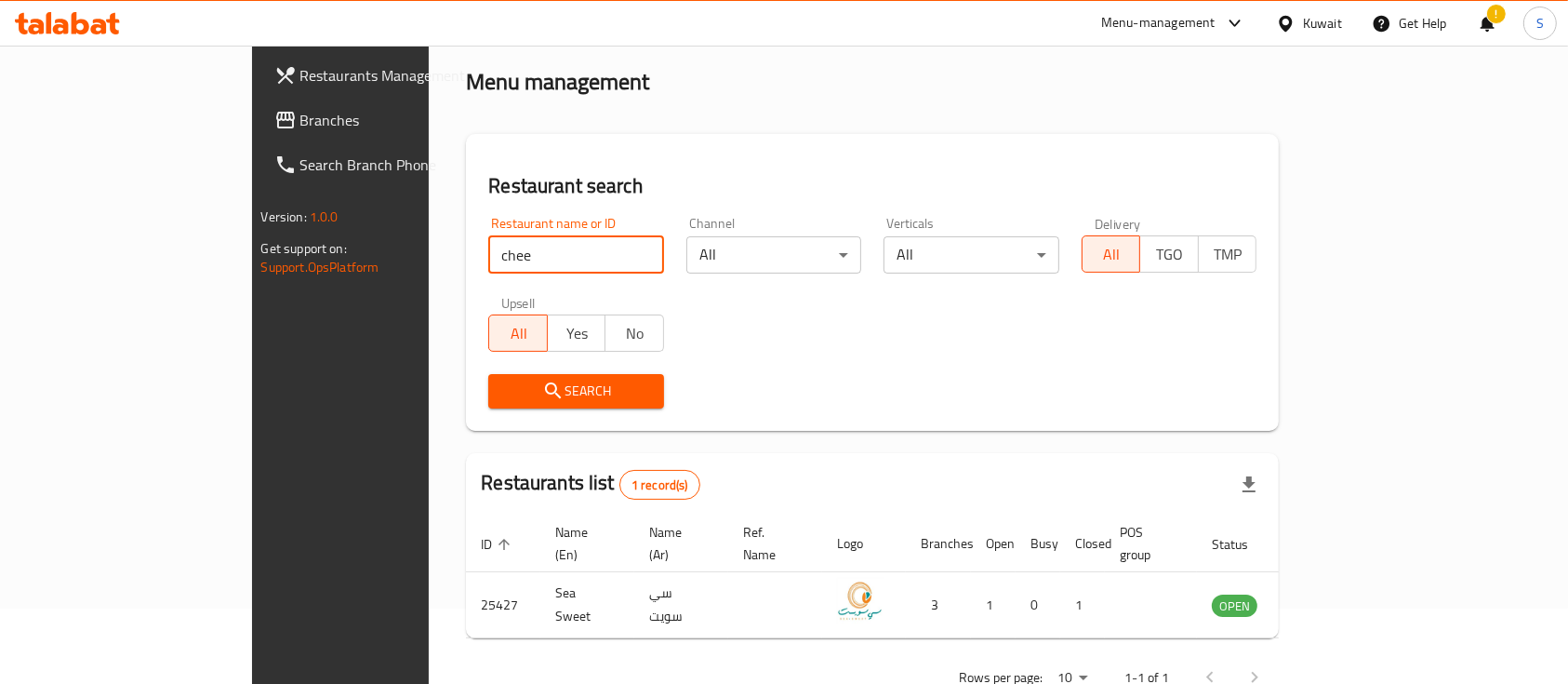 type on "cheesy" 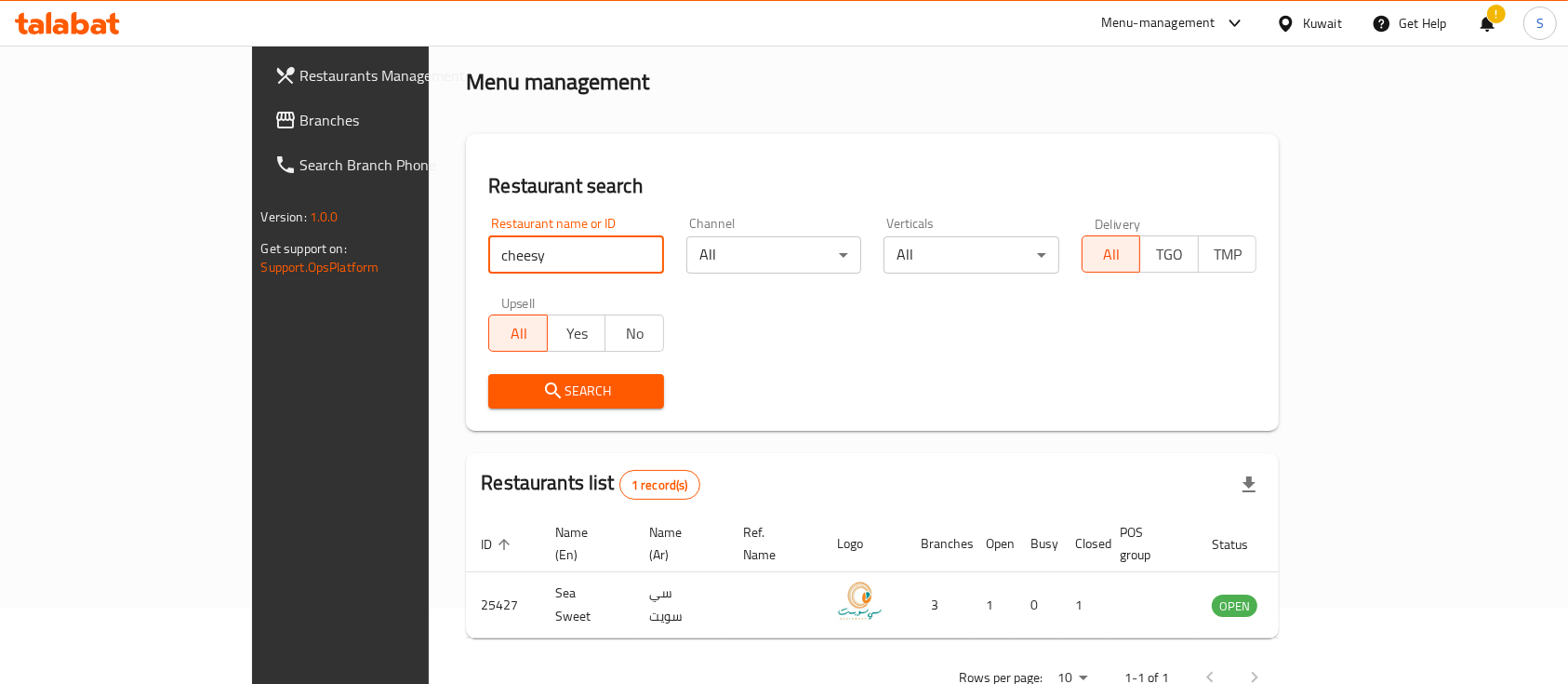 click on "Search" at bounding box center (576, 391) 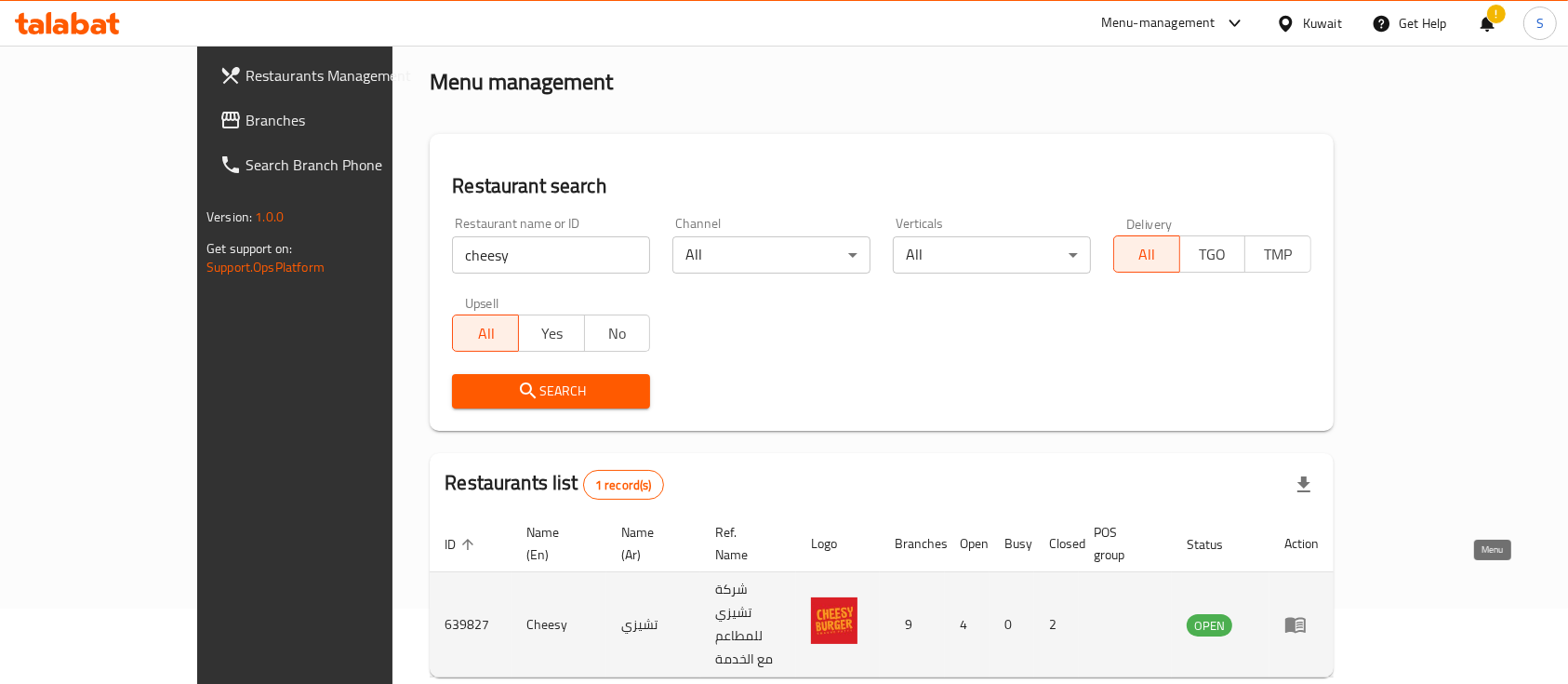 click at bounding box center (1301, 624) 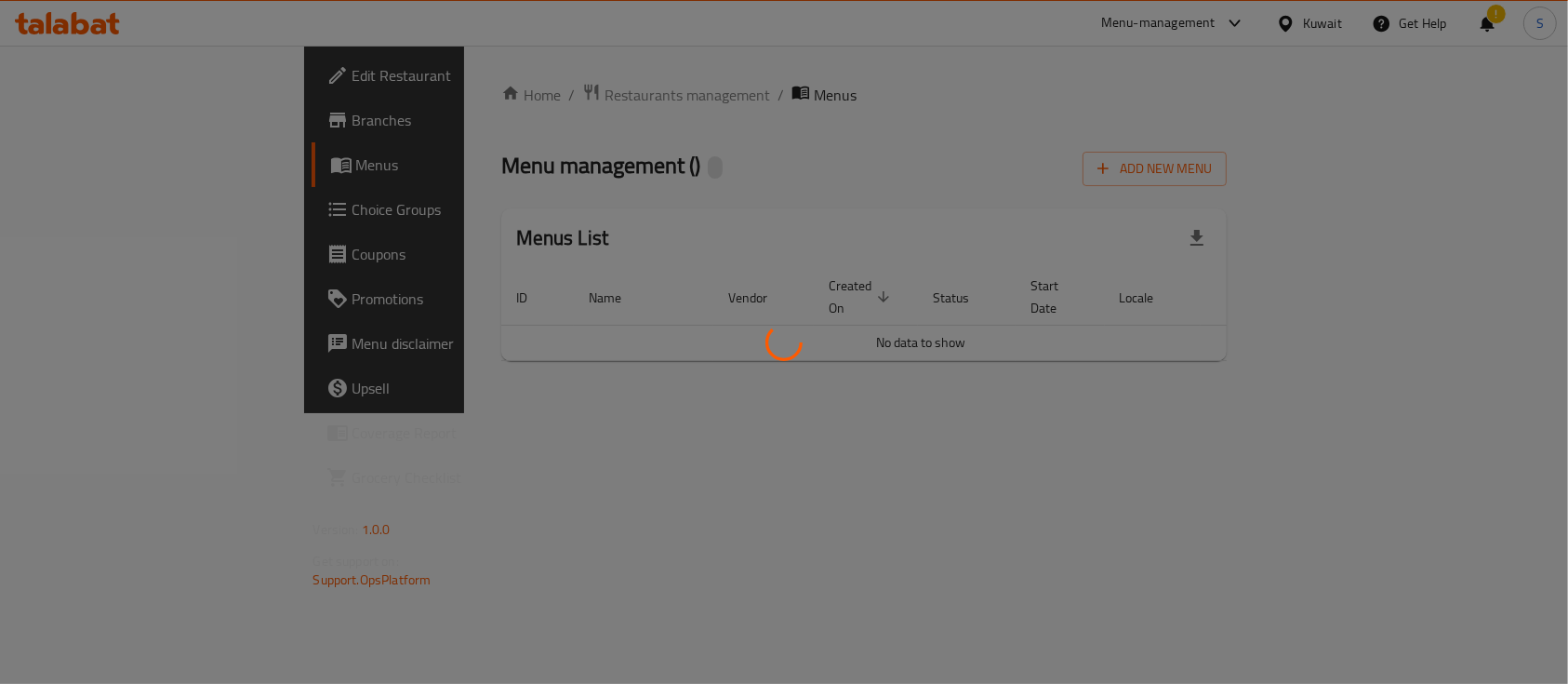 scroll, scrollTop: 0, scrollLeft: 0, axis: both 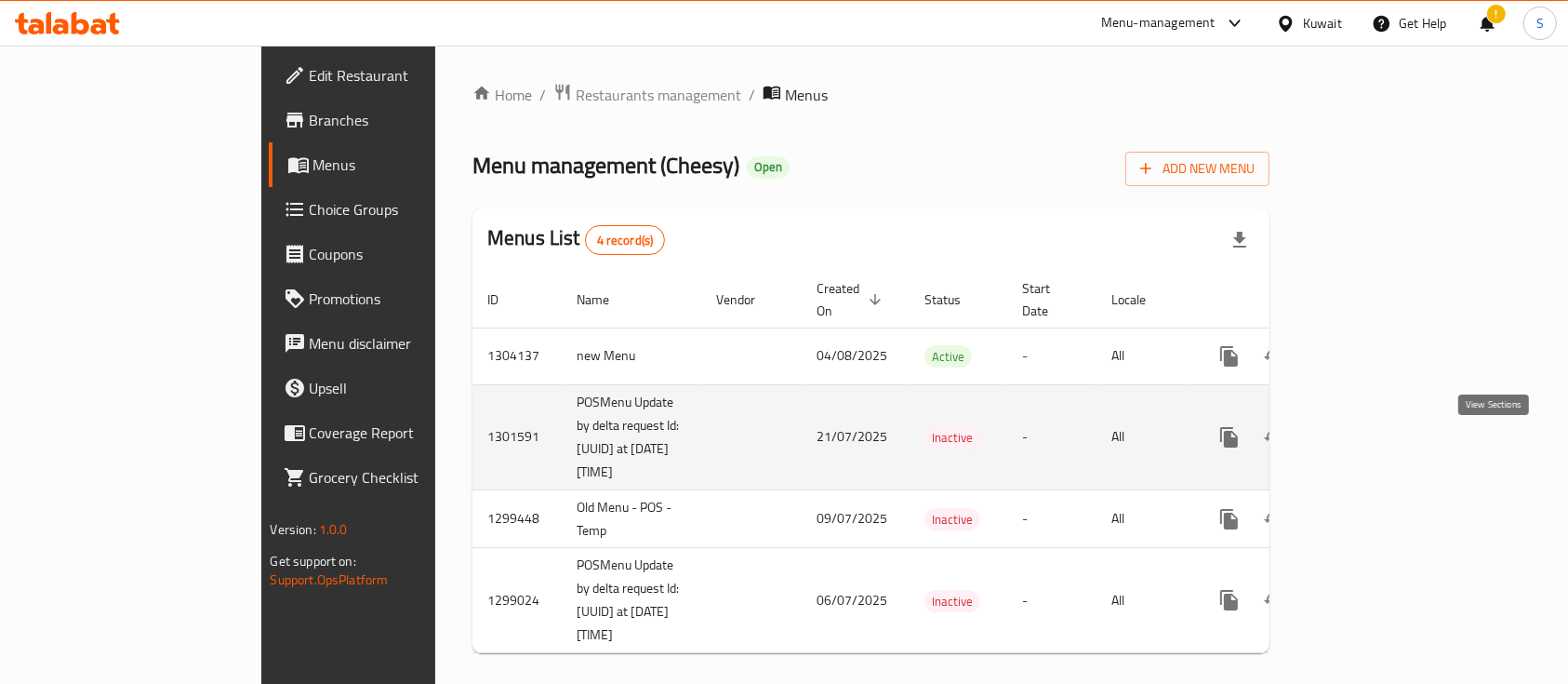 click 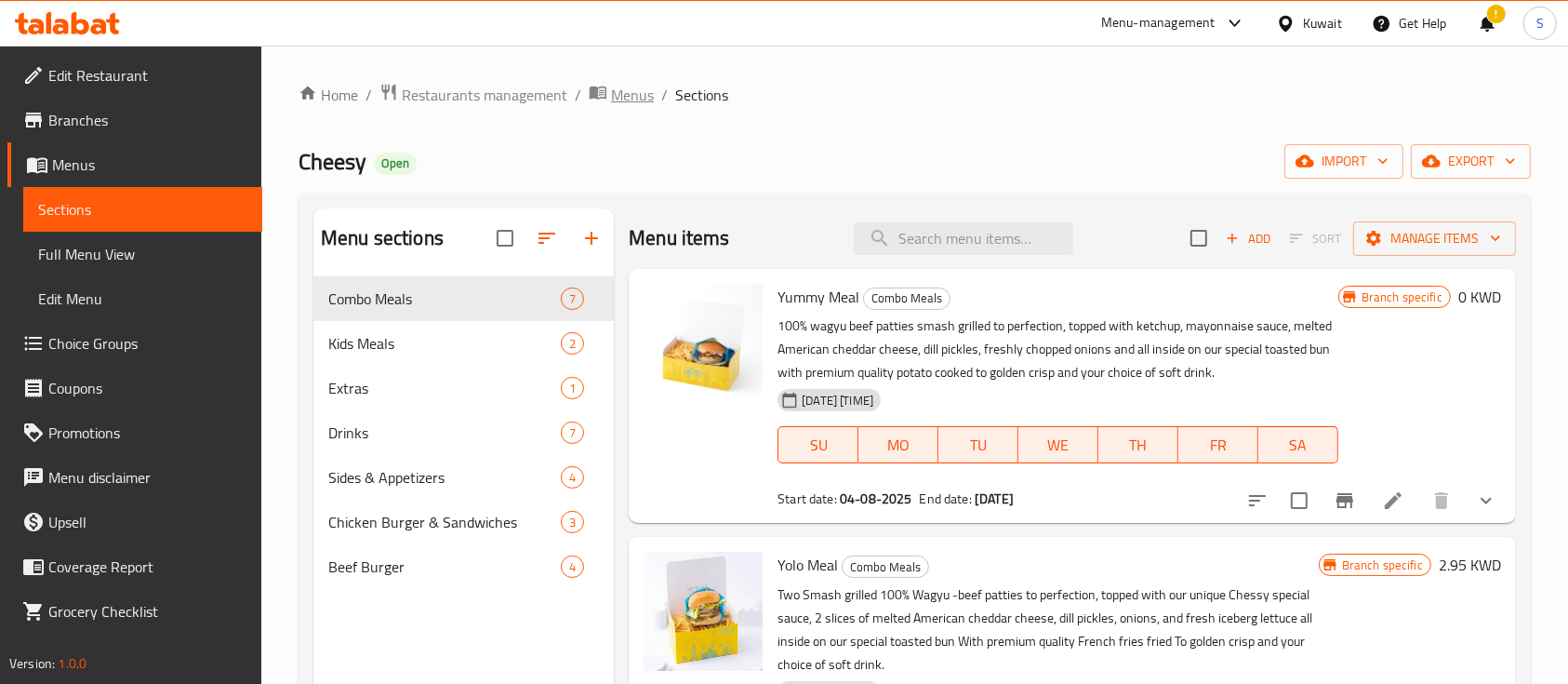 click on "Menus" at bounding box center [632, 95] 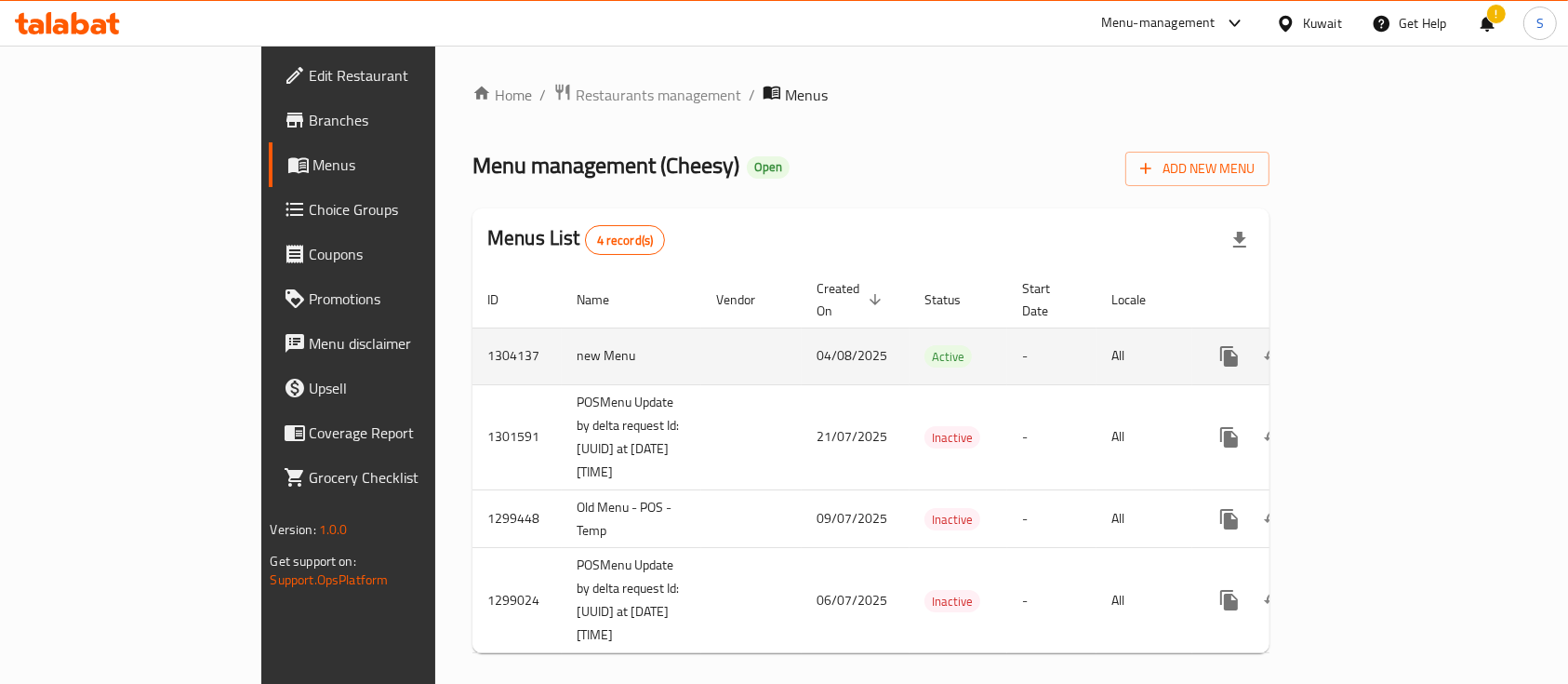 click on "1304137" at bounding box center (517, 355) 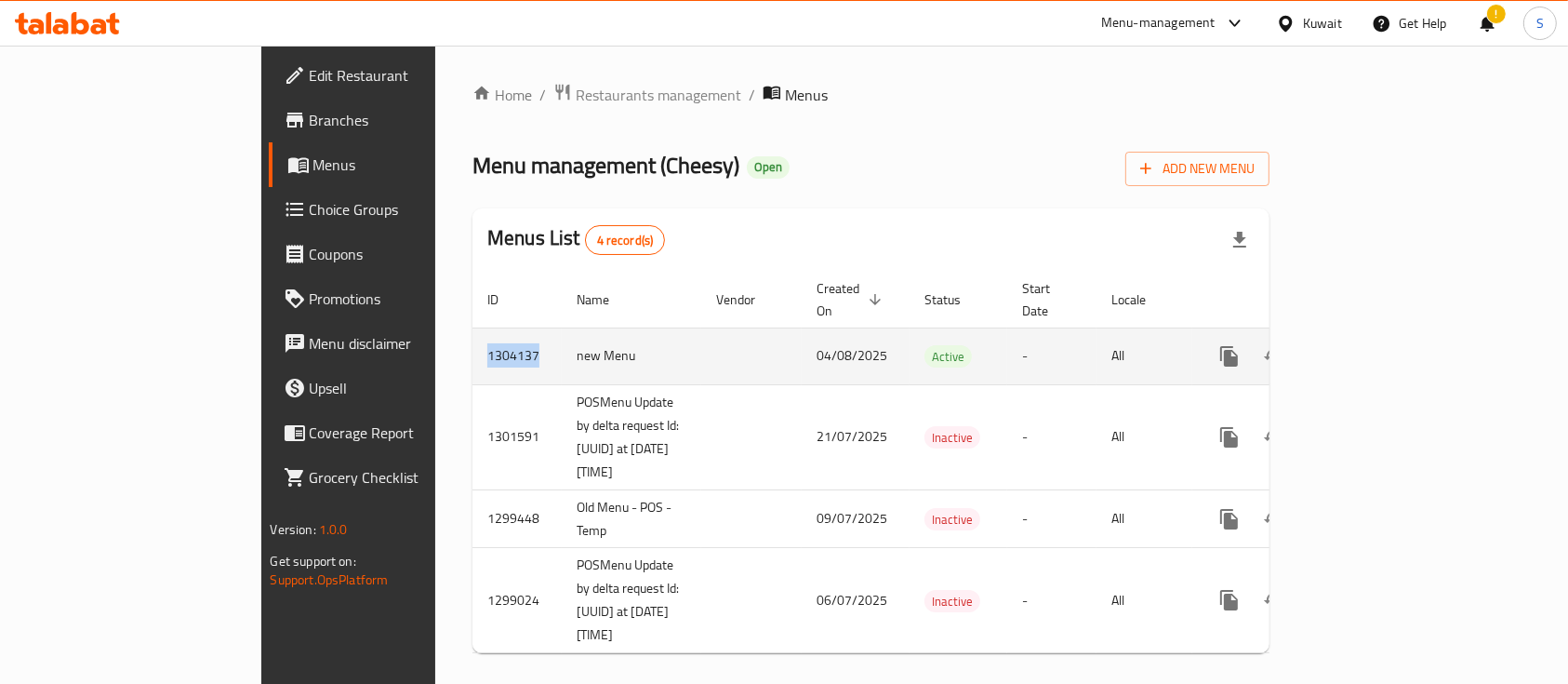 click on "1304137" at bounding box center (517, 355) 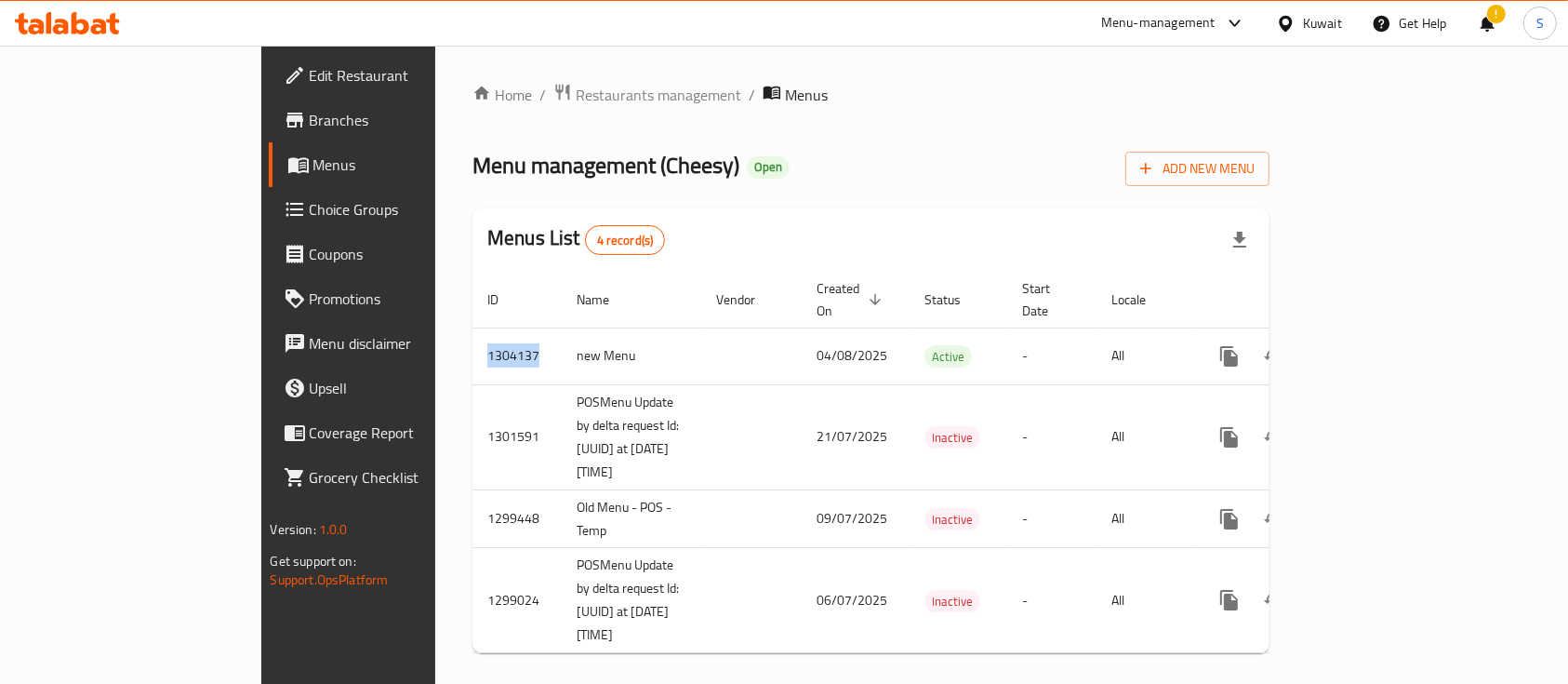 copy on "1304137" 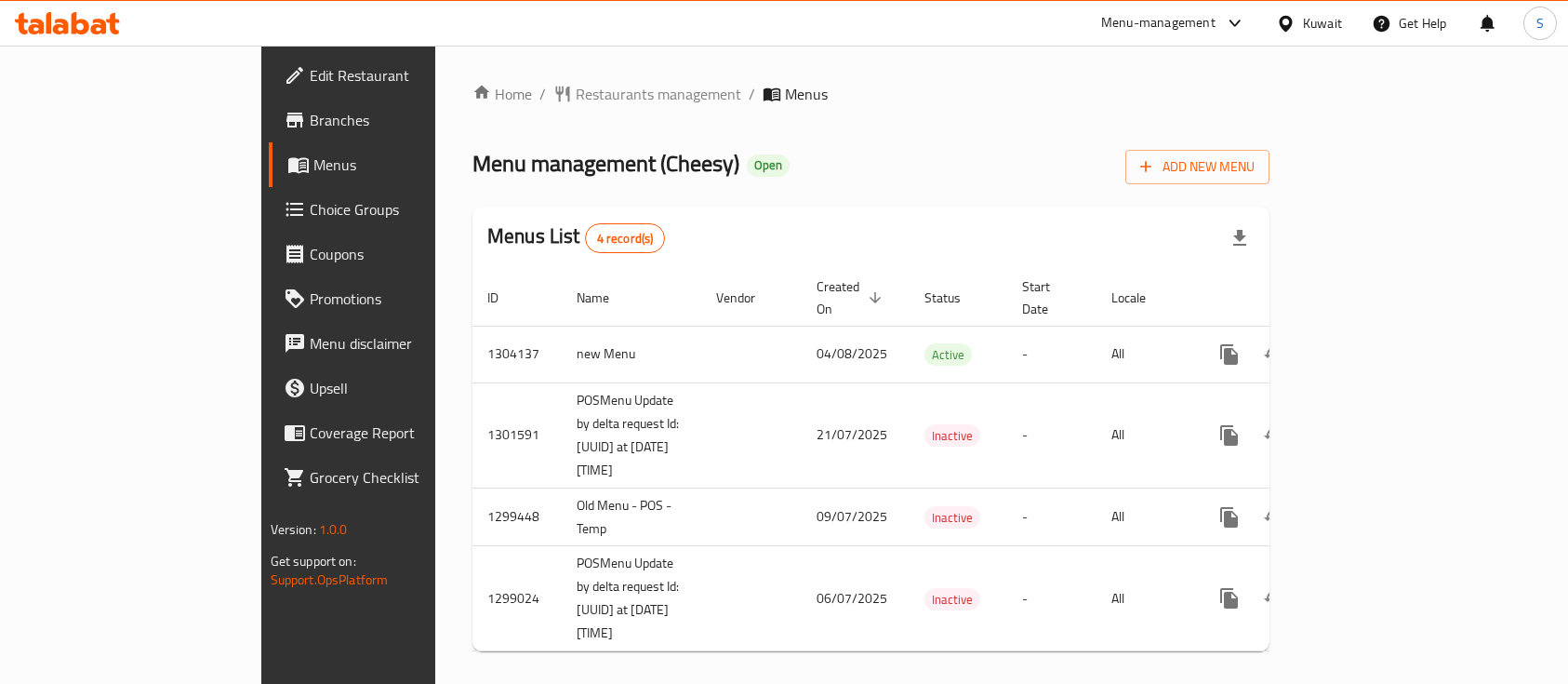 scroll, scrollTop: 0, scrollLeft: 0, axis: both 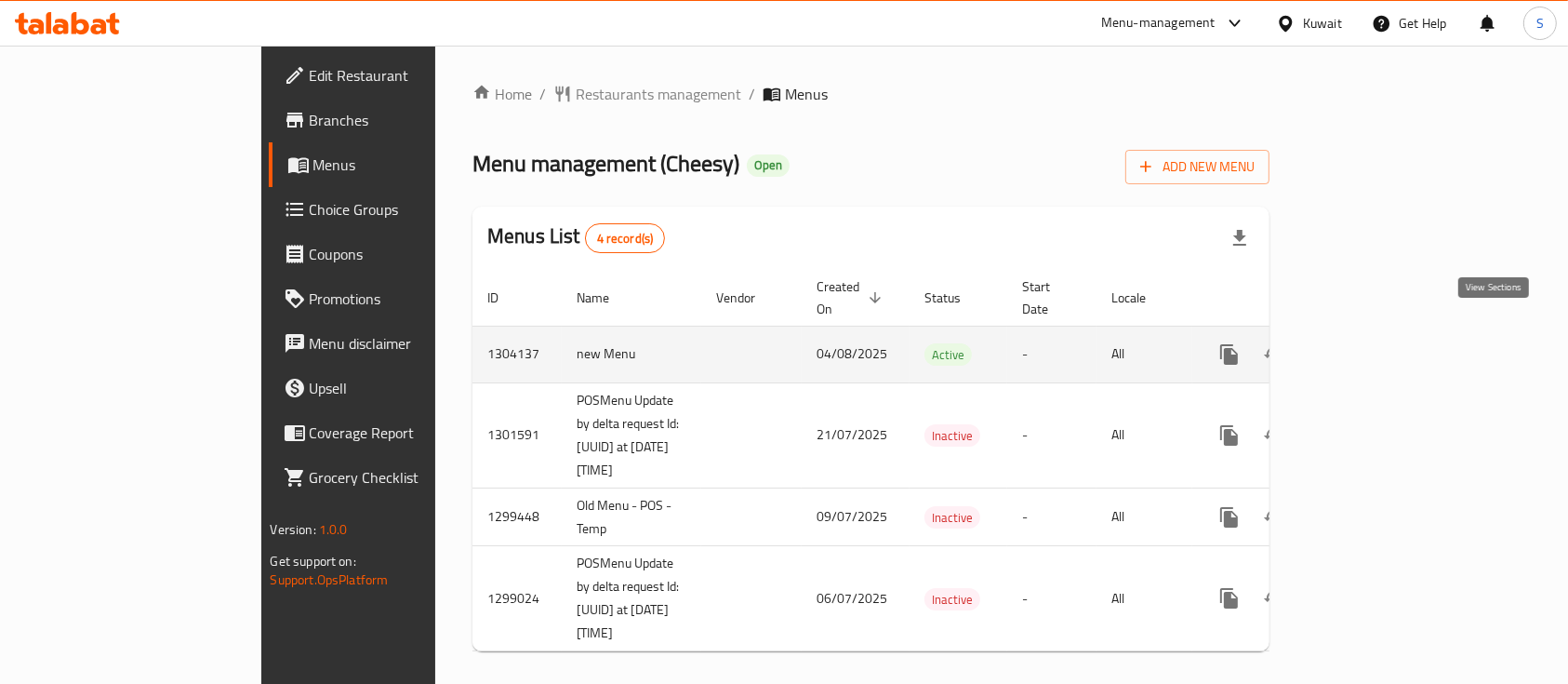 click 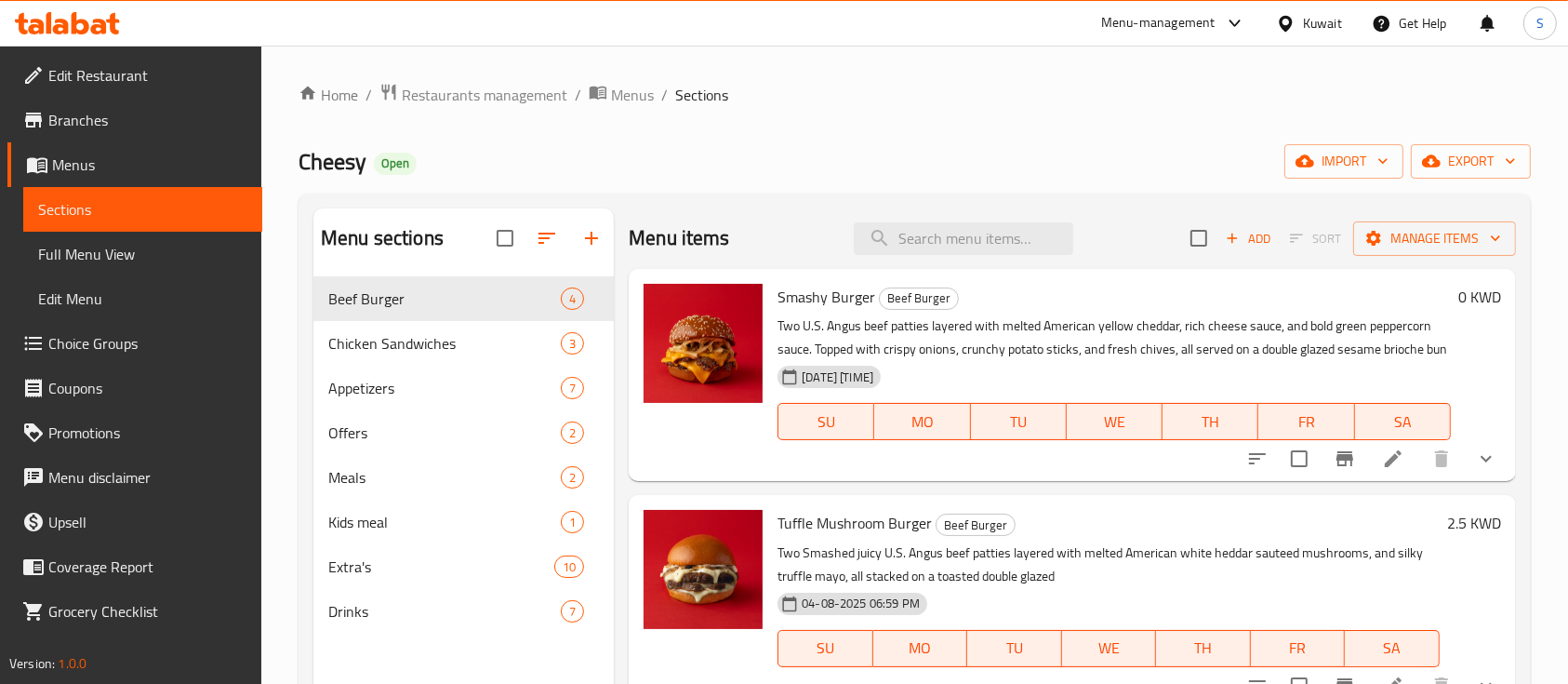 click on "Full Menu View" at bounding box center [142, 254] 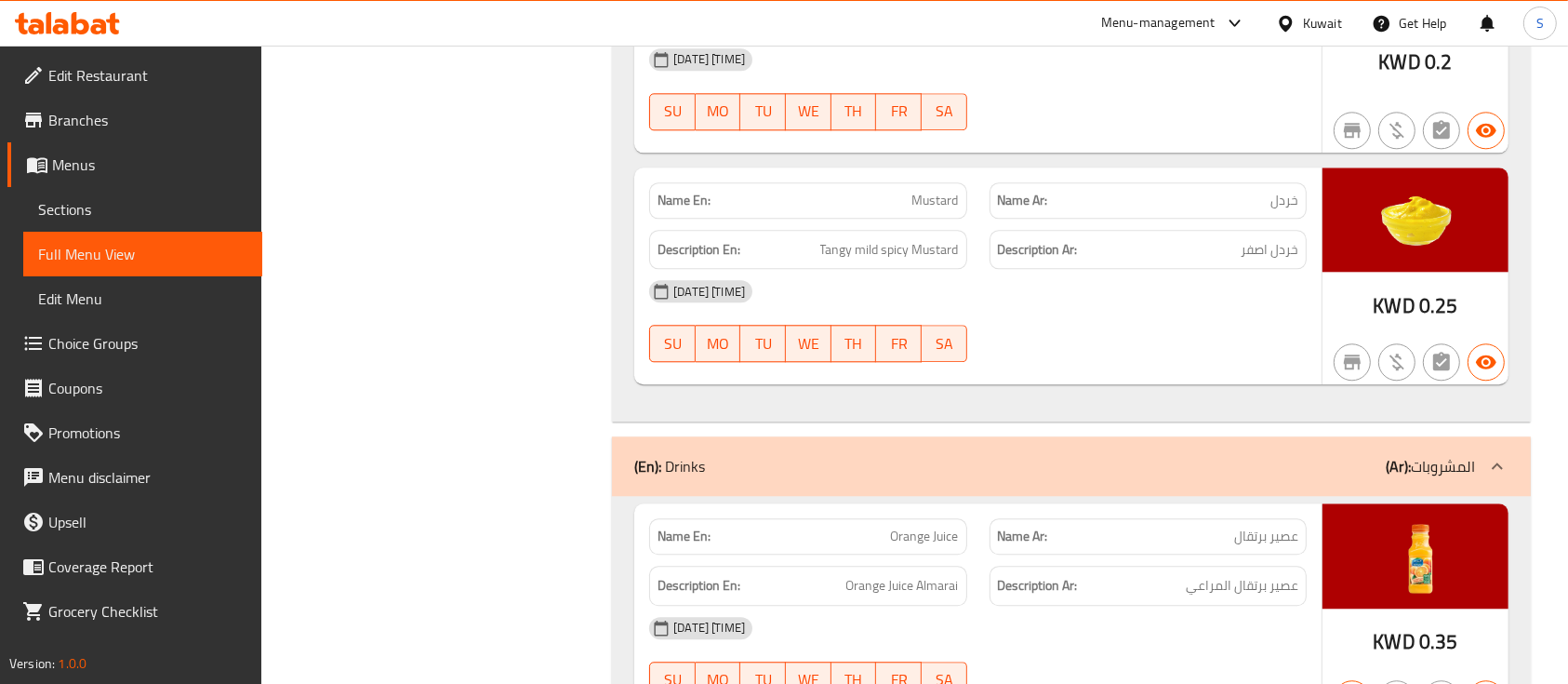 scroll, scrollTop: 11305, scrollLeft: 0, axis: vertical 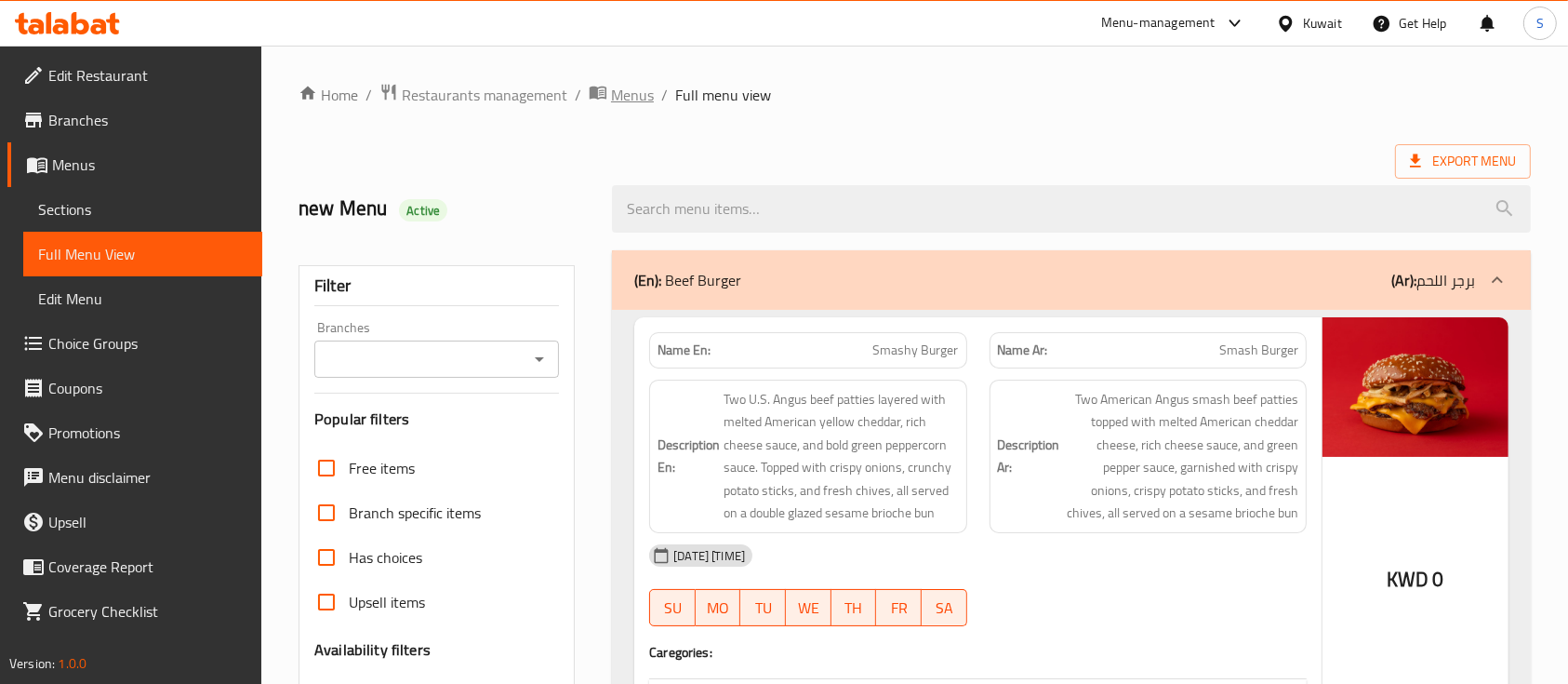 click on "Menus" at bounding box center (632, 95) 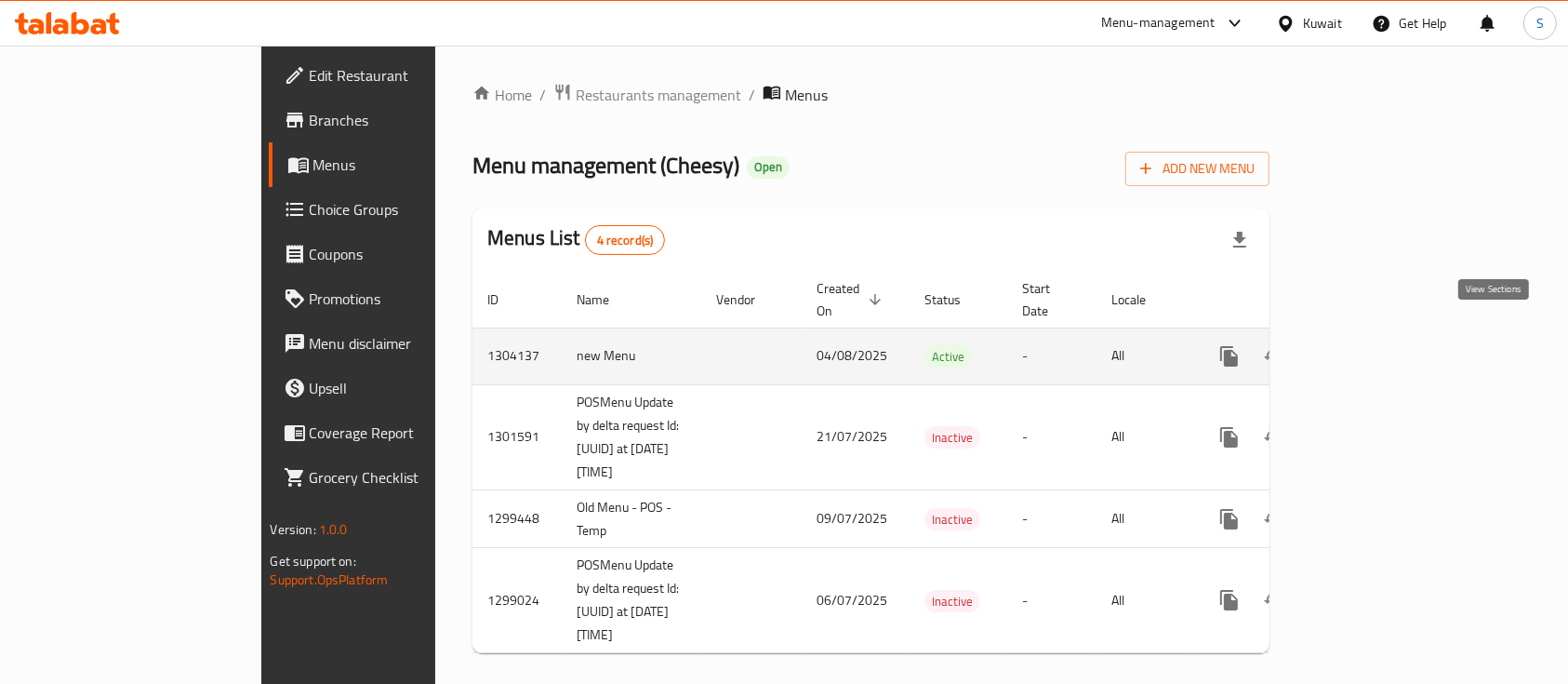 click 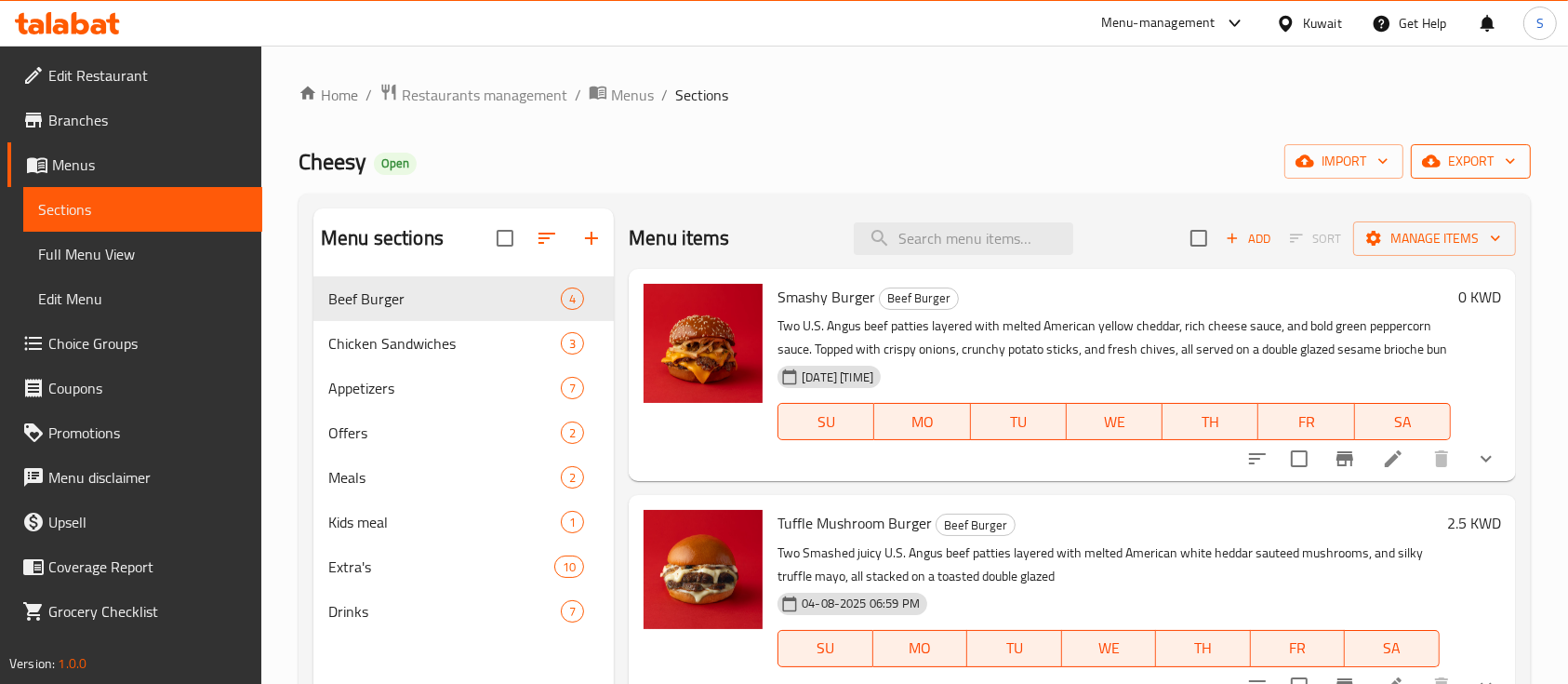 click on "export" at bounding box center (1470, 161) 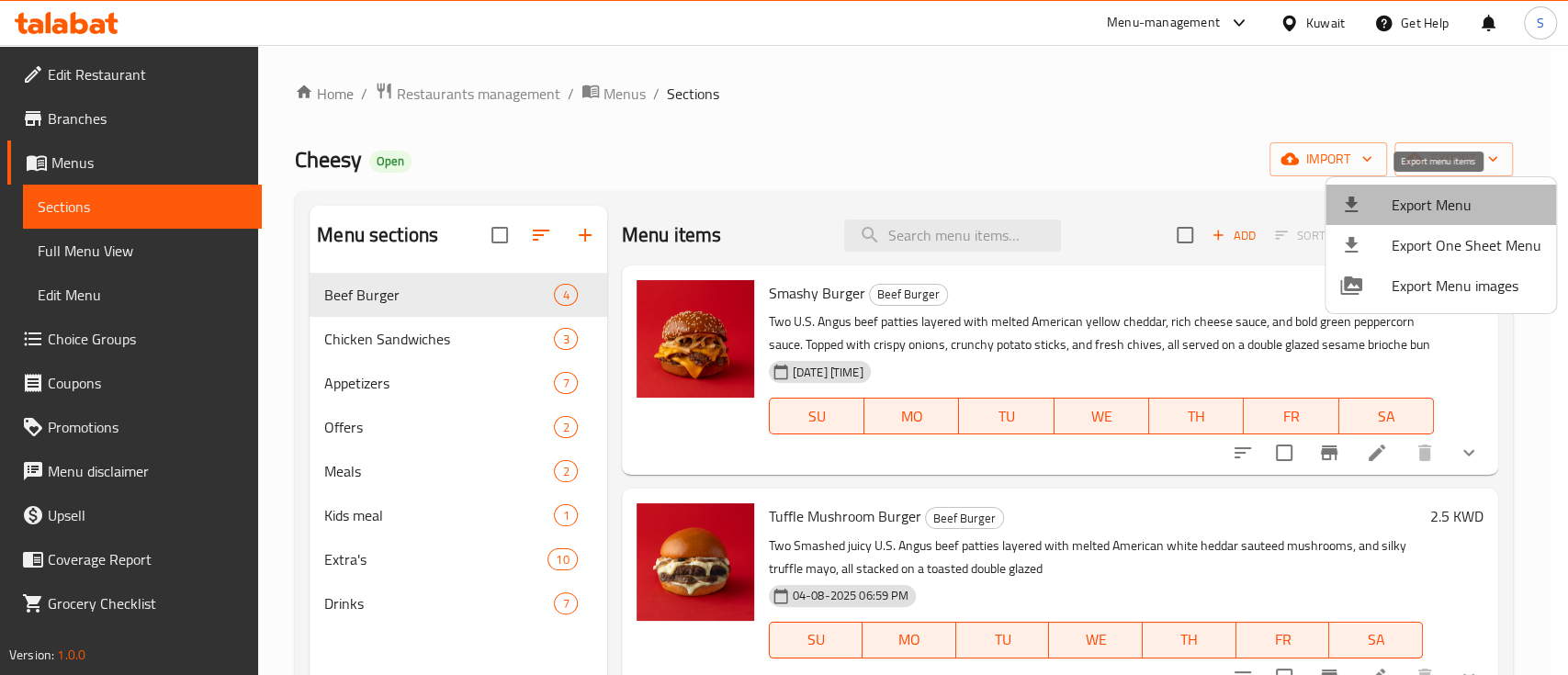 click on "Export Menu" at bounding box center (1466, 205) 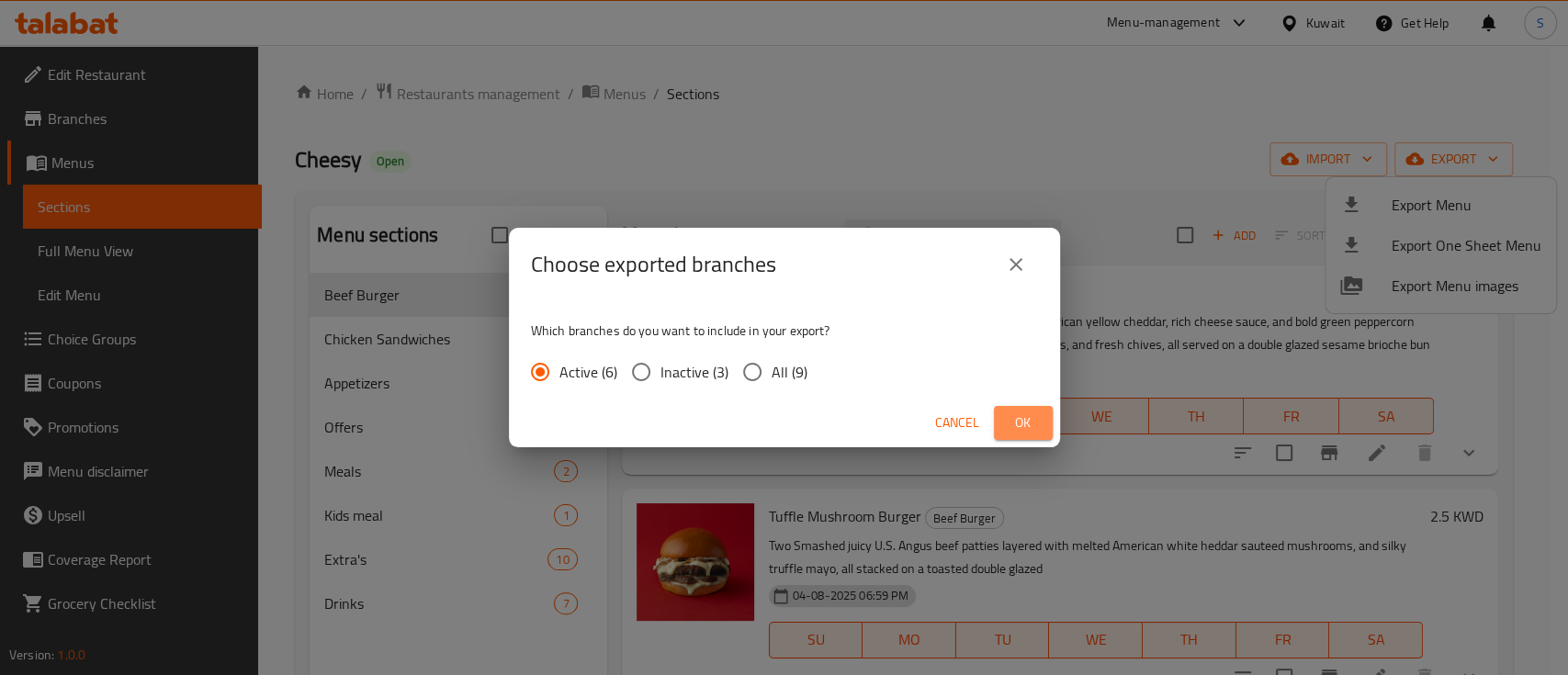 click on "Ok" at bounding box center [1023, 422] 